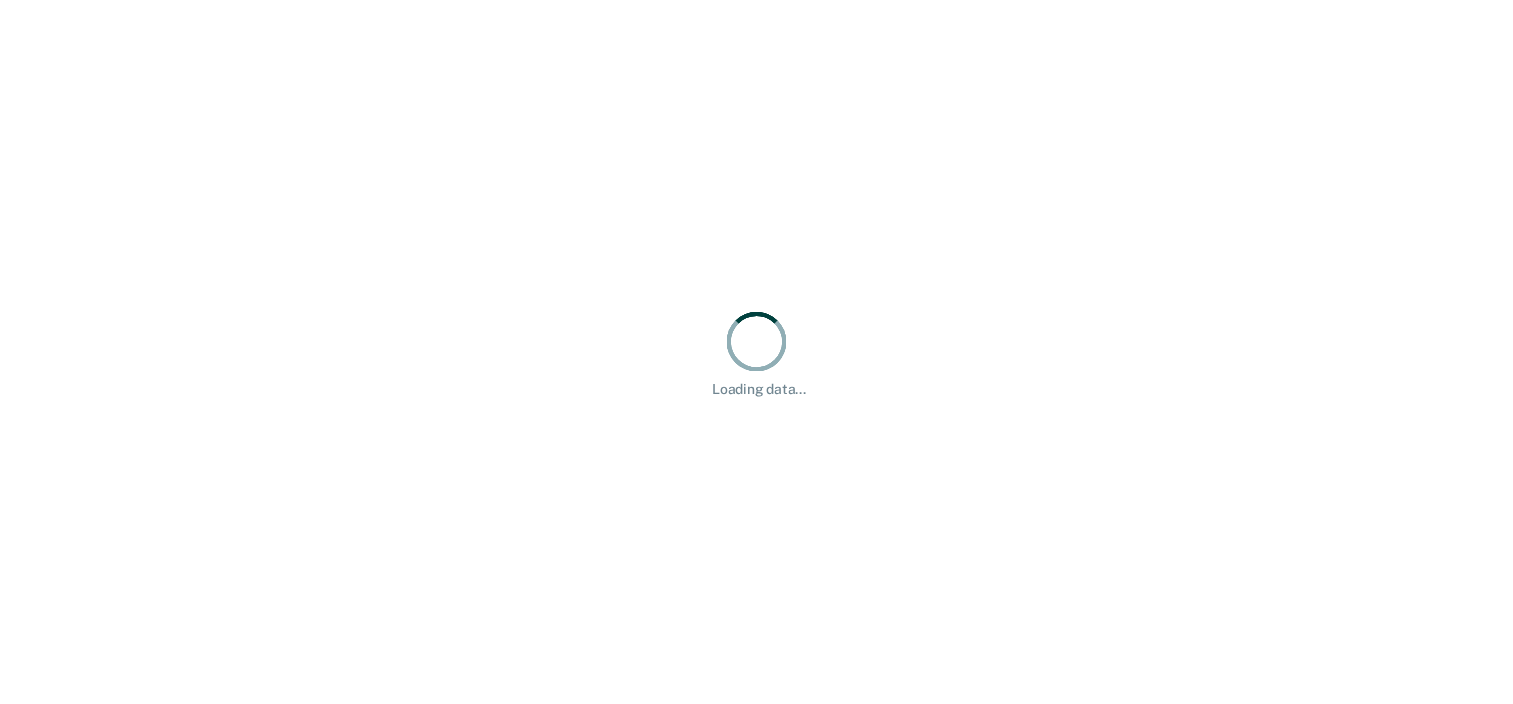 scroll, scrollTop: 0, scrollLeft: 0, axis: both 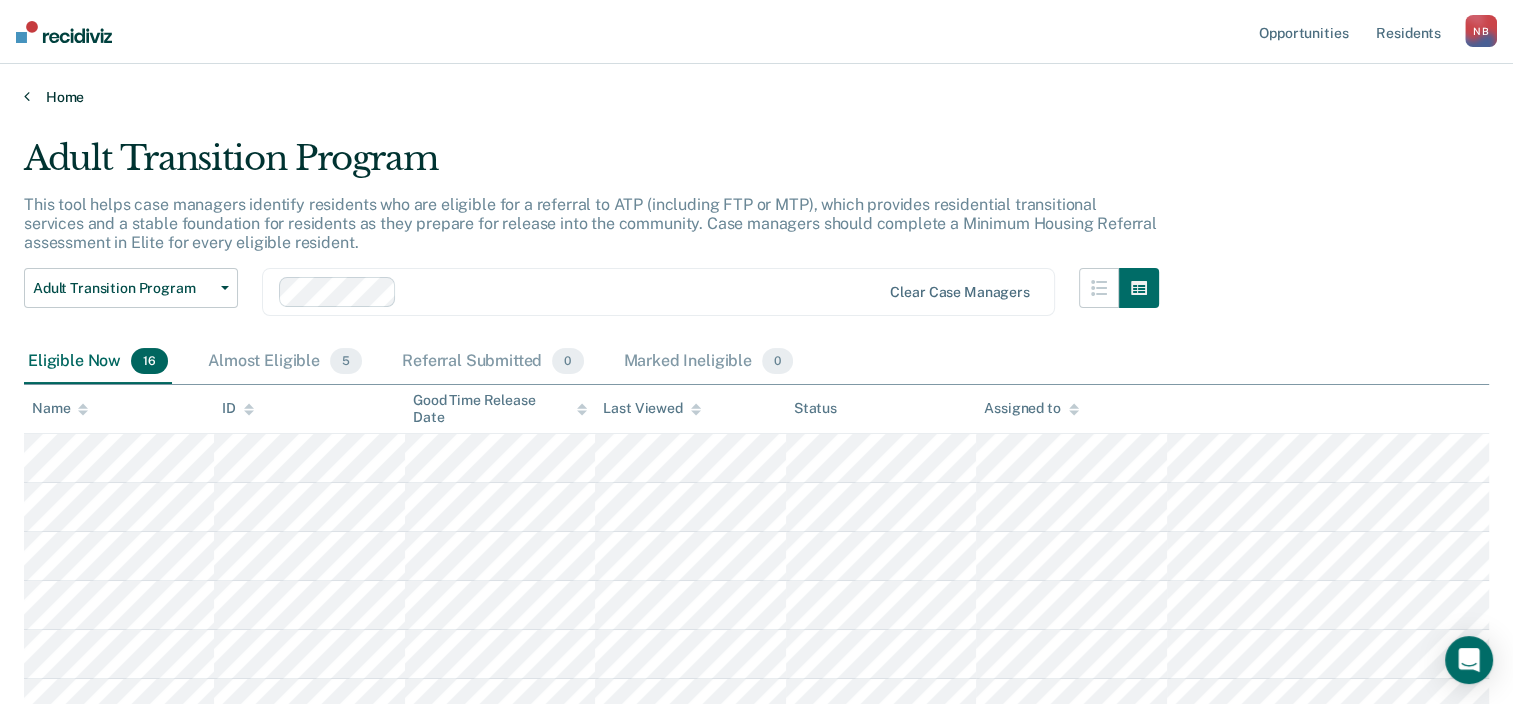 click on "Home" at bounding box center (756, 97) 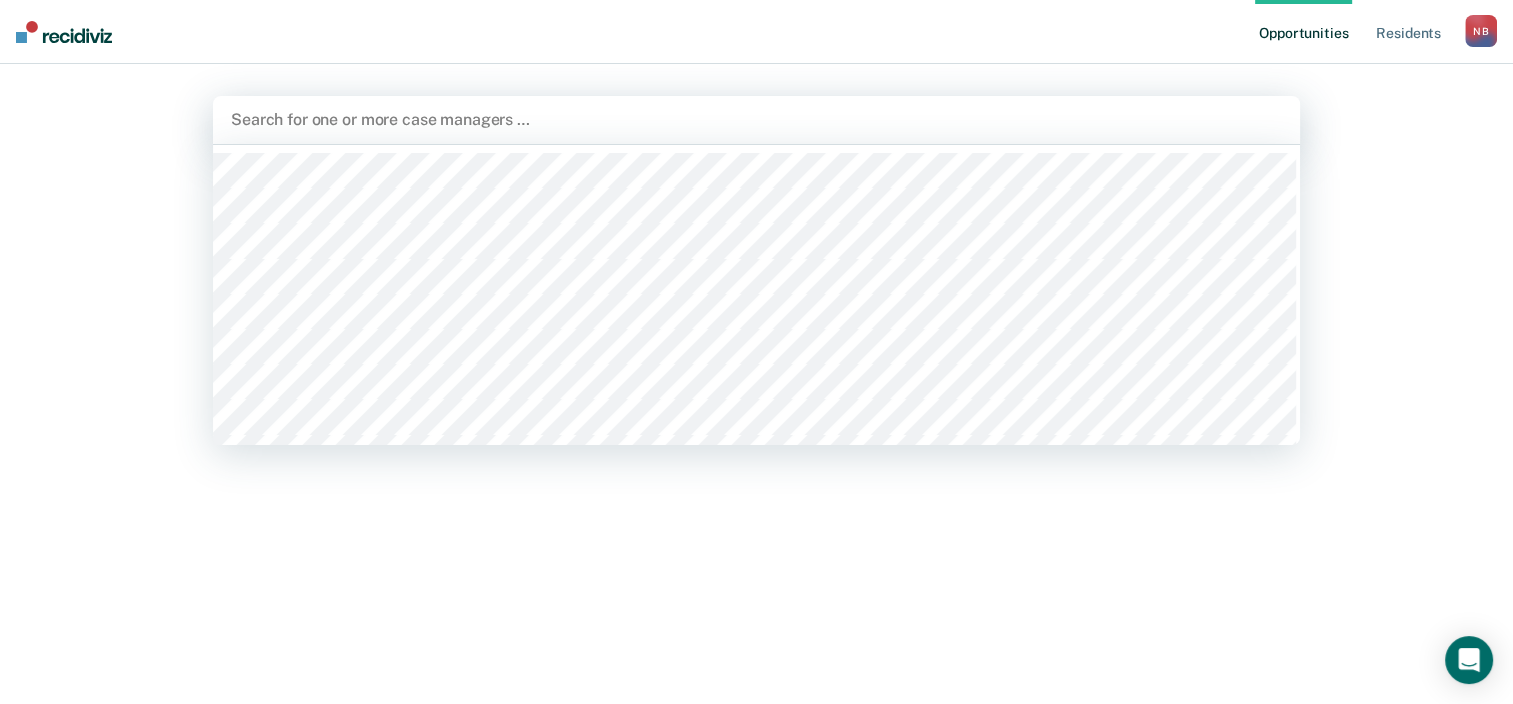 click at bounding box center [756, 119] 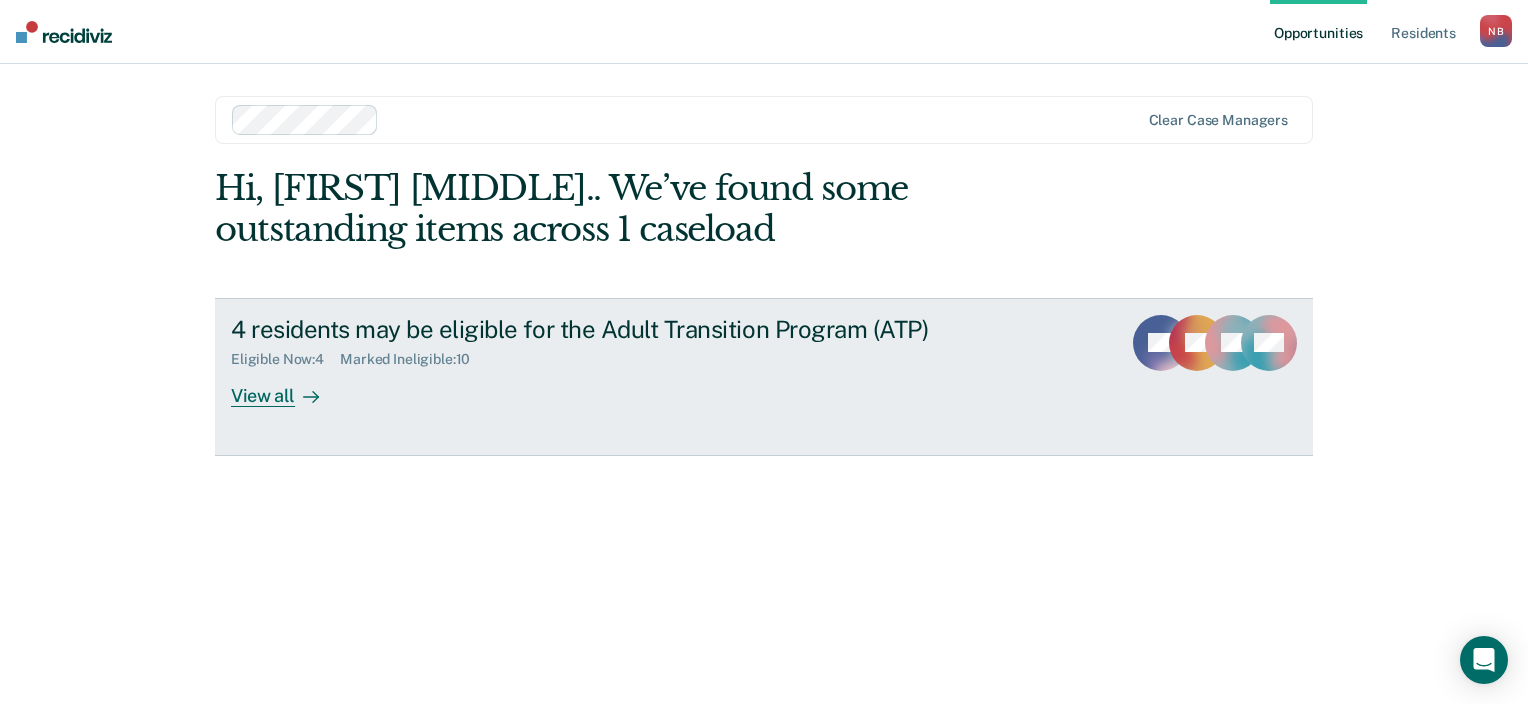 click on "Eligible Now :  4 Marked Ineligible :  10" at bounding box center (582, 355) 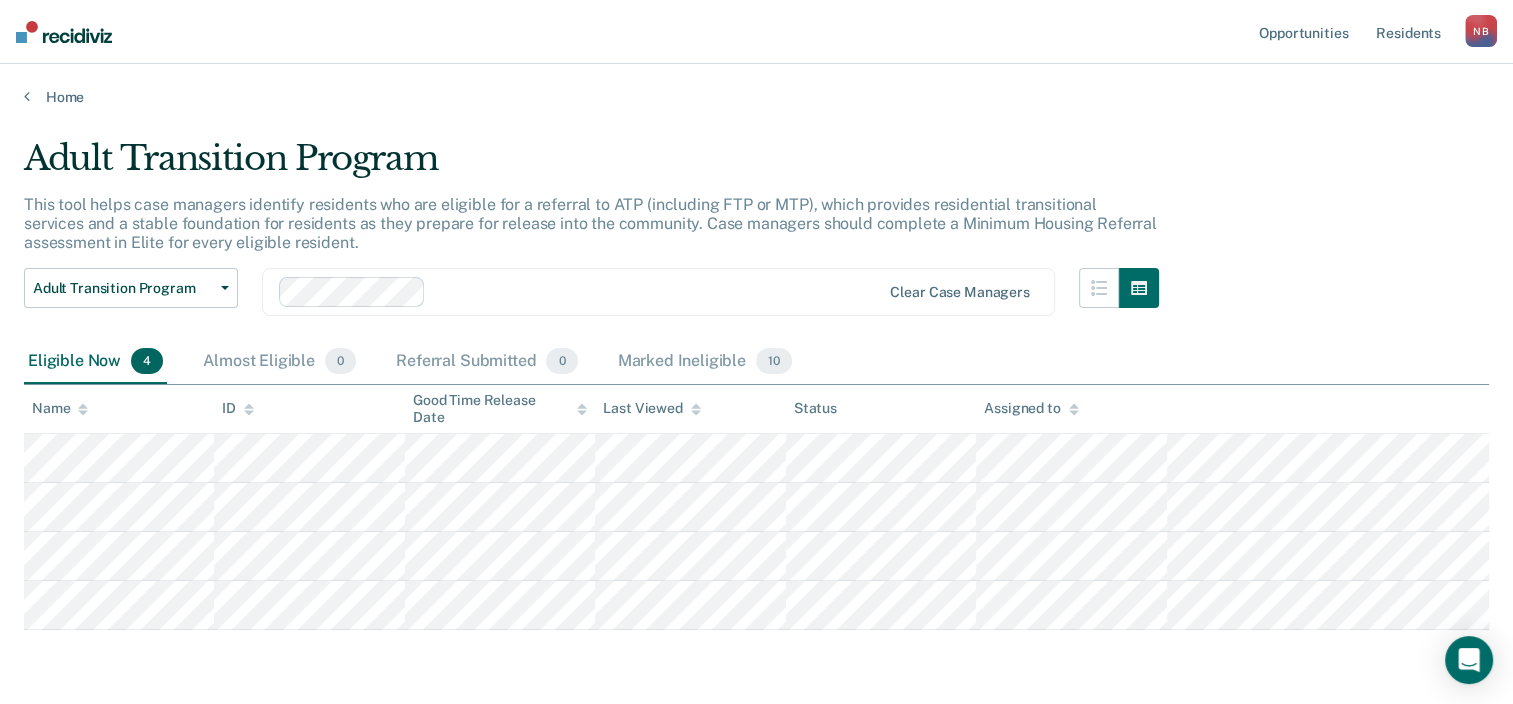 click on "Marked Ineligible 10" at bounding box center [705, 362] 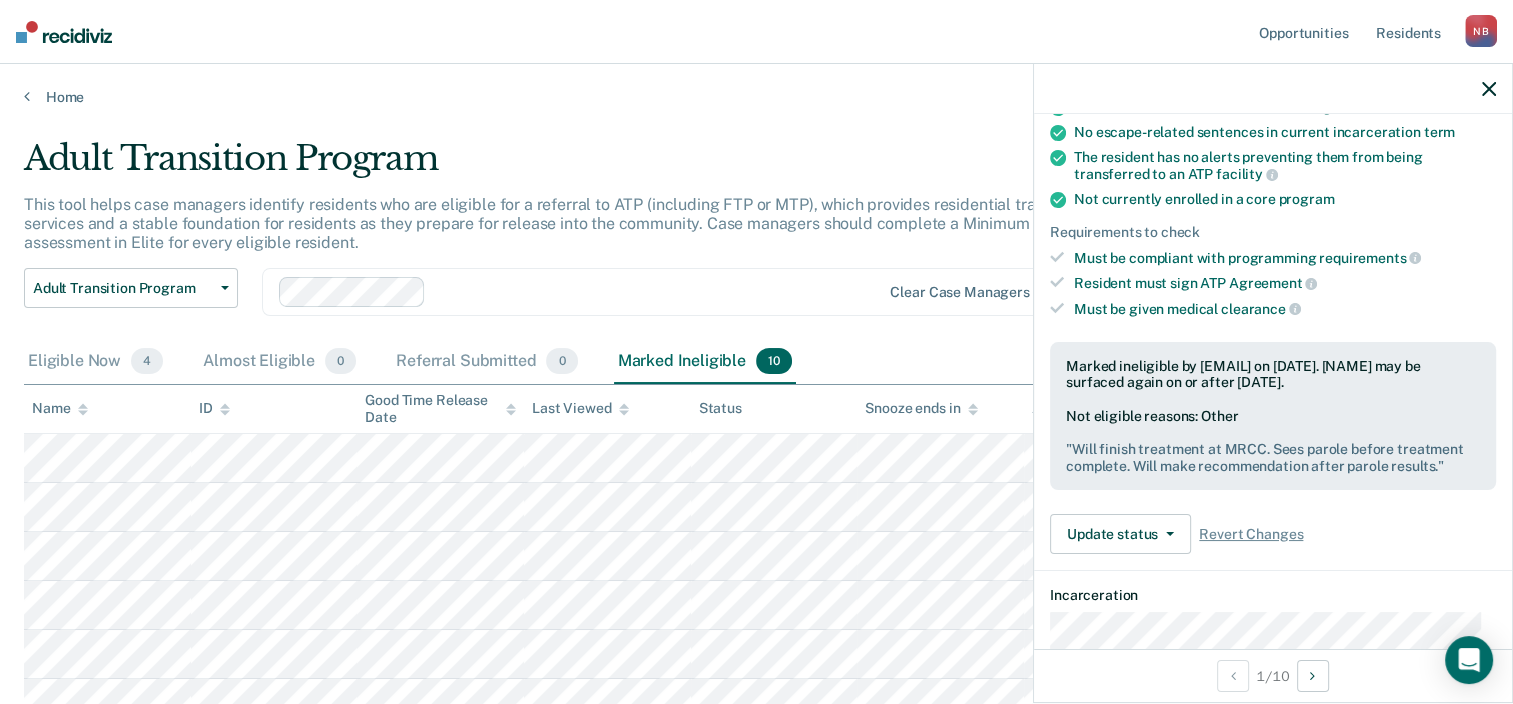 scroll, scrollTop: 440, scrollLeft: 0, axis: vertical 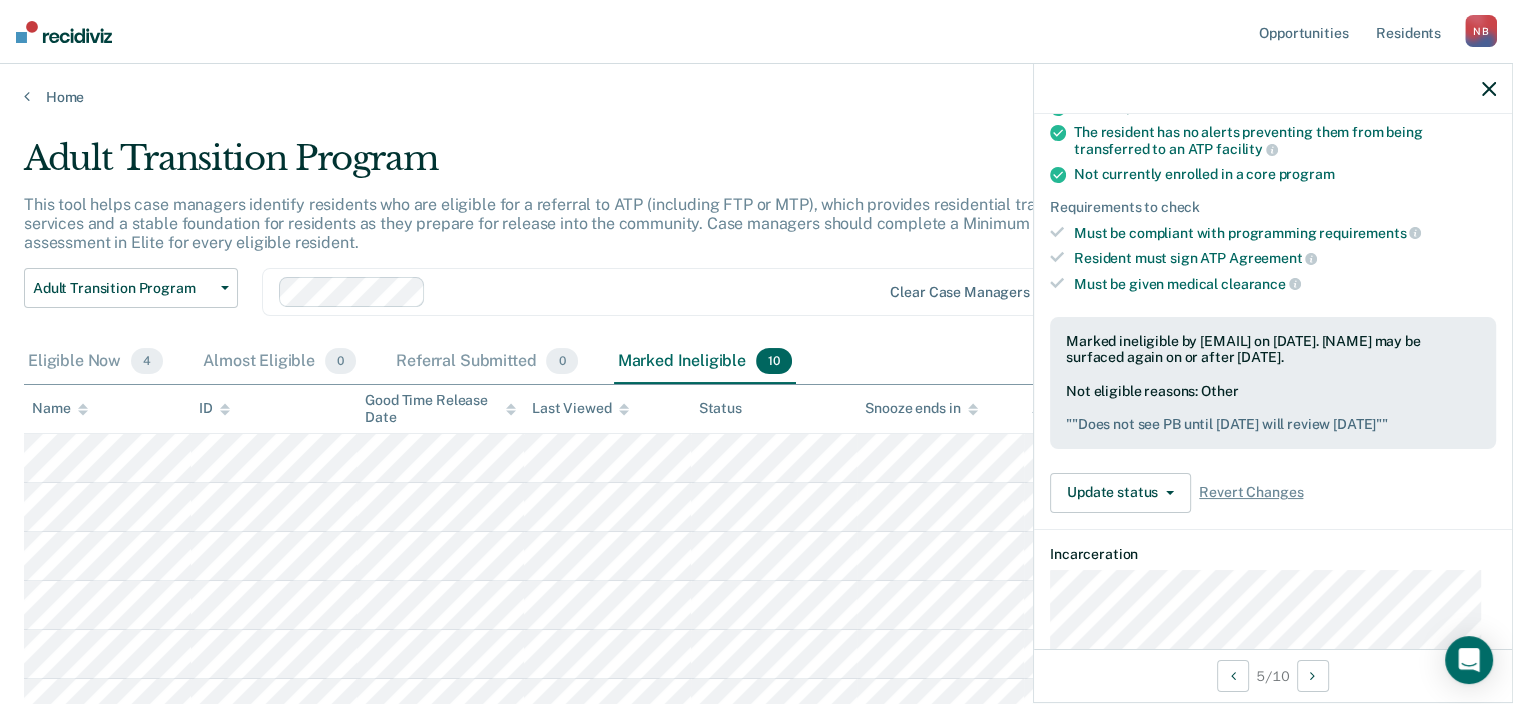 click at bounding box center (1489, 89) 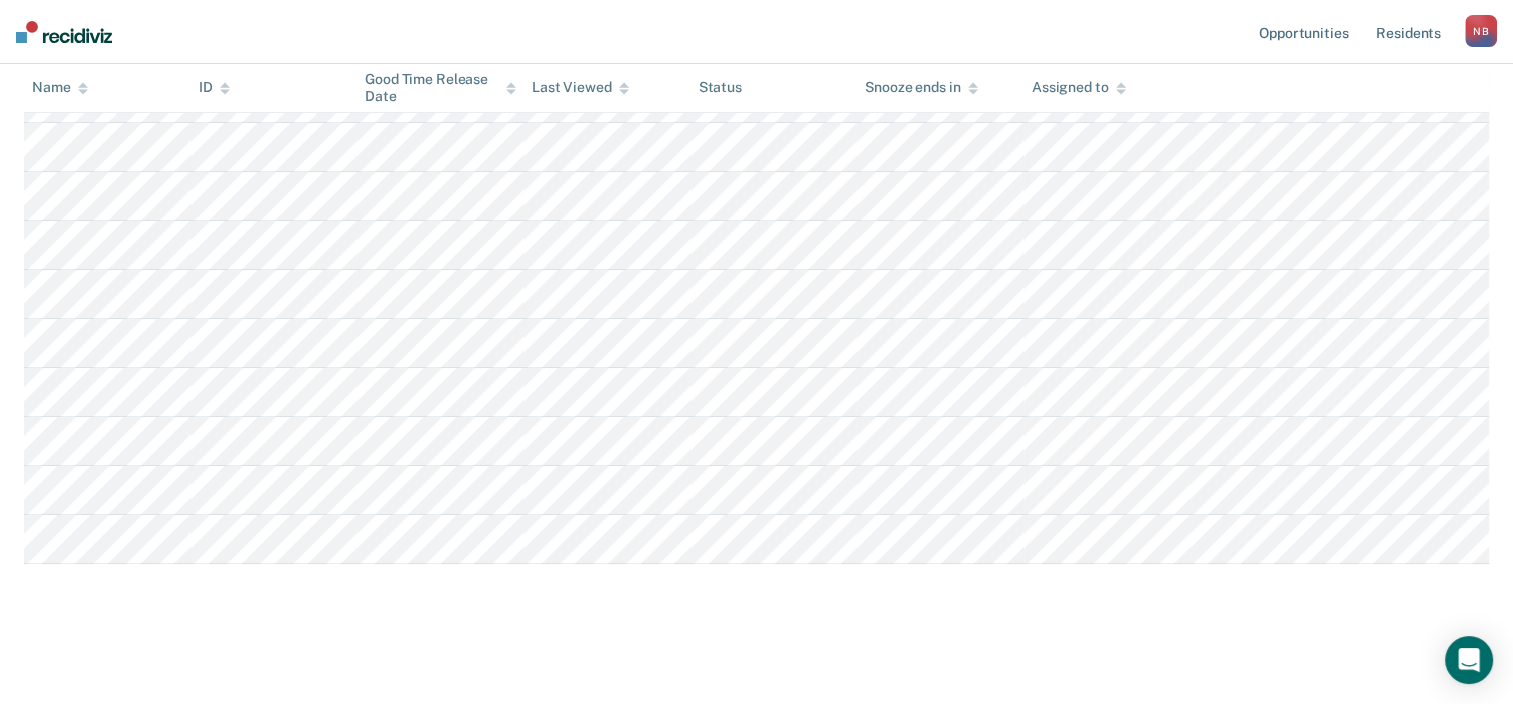 scroll, scrollTop: 362, scrollLeft: 0, axis: vertical 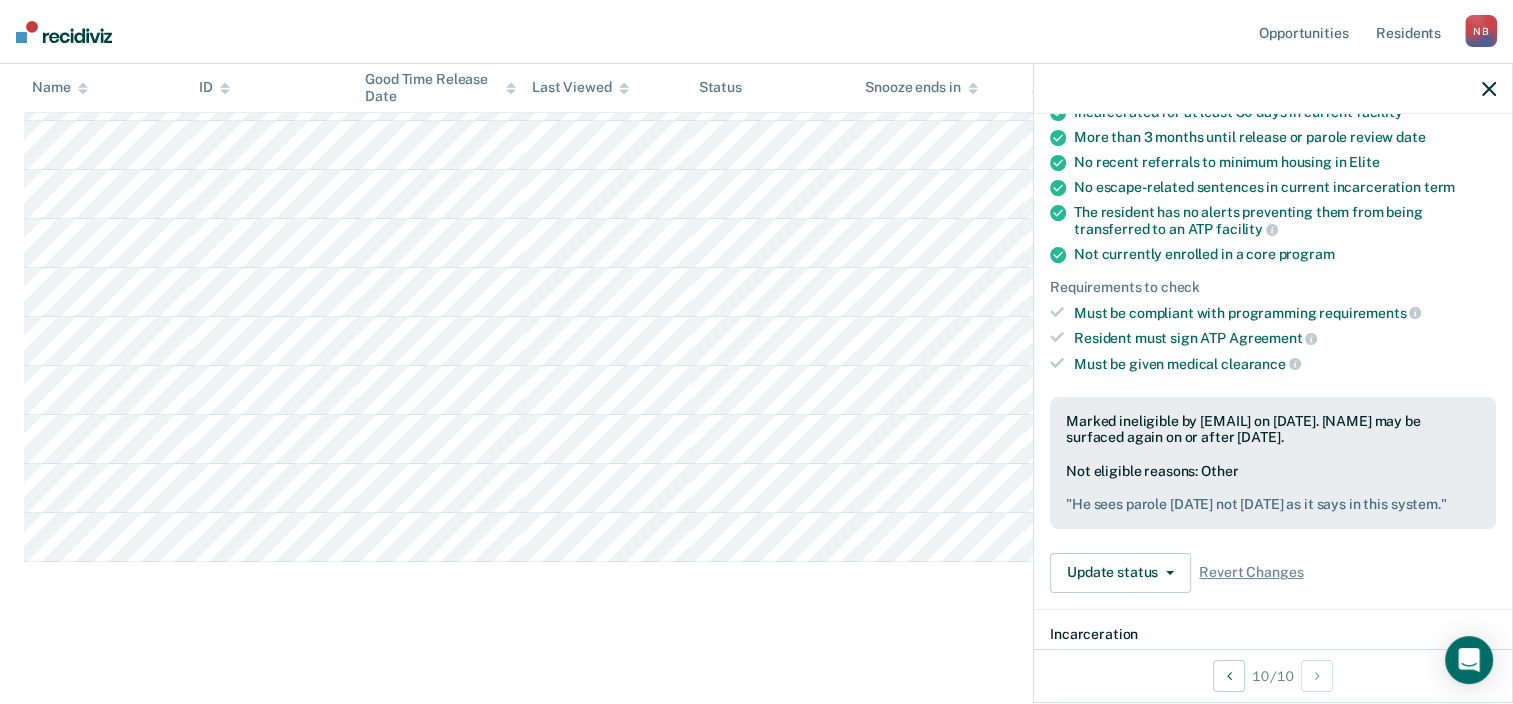 click on "Adult Transition Program   This tool helps case managers identify residents who are eligible for a referral to ATP (including FTP or MTP), which provides residential transitional services and a stable foundation for residents as they prepare for release into the community. Case managers should complete a Minimum Housing Referral assessment in Elite for every eligible resident. Adult Transition Program Transfer to a Minimum Security Unit Adult Transition Program Clear   case managers Eligible Now 4 Almost Eligible 0 Referral Submitted 0 Marked Ineligible 10
To pick up a draggable item, press the space bar.
While dragging, use the arrow keys to move the item.
Press space again to drop the item in its new position, or press escape to cancel.
Name ID Good Time Release Date Last Viewed Status Snooze ends in Assigned to" at bounding box center (756, 222) 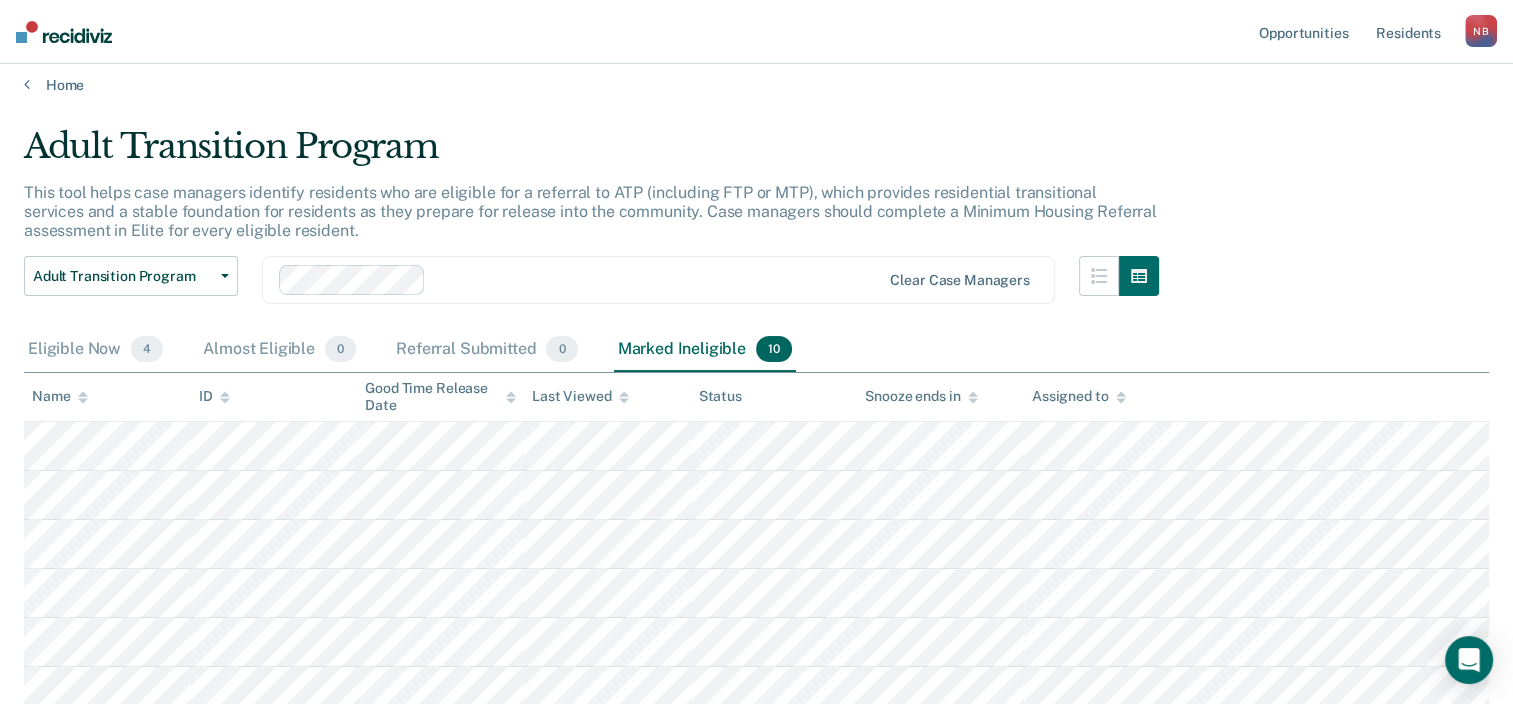 scroll, scrollTop: 10, scrollLeft: 0, axis: vertical 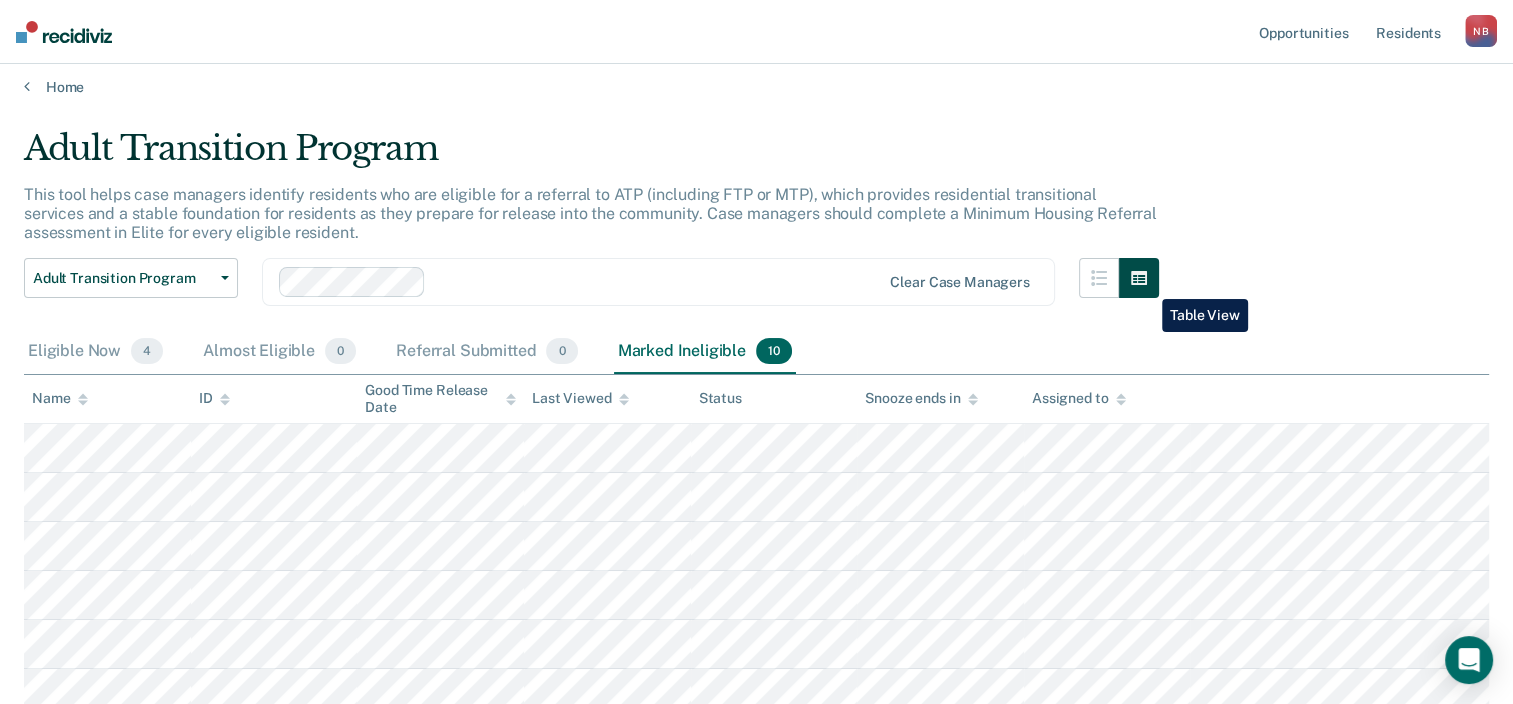 click at bounding box center [1139, 278] 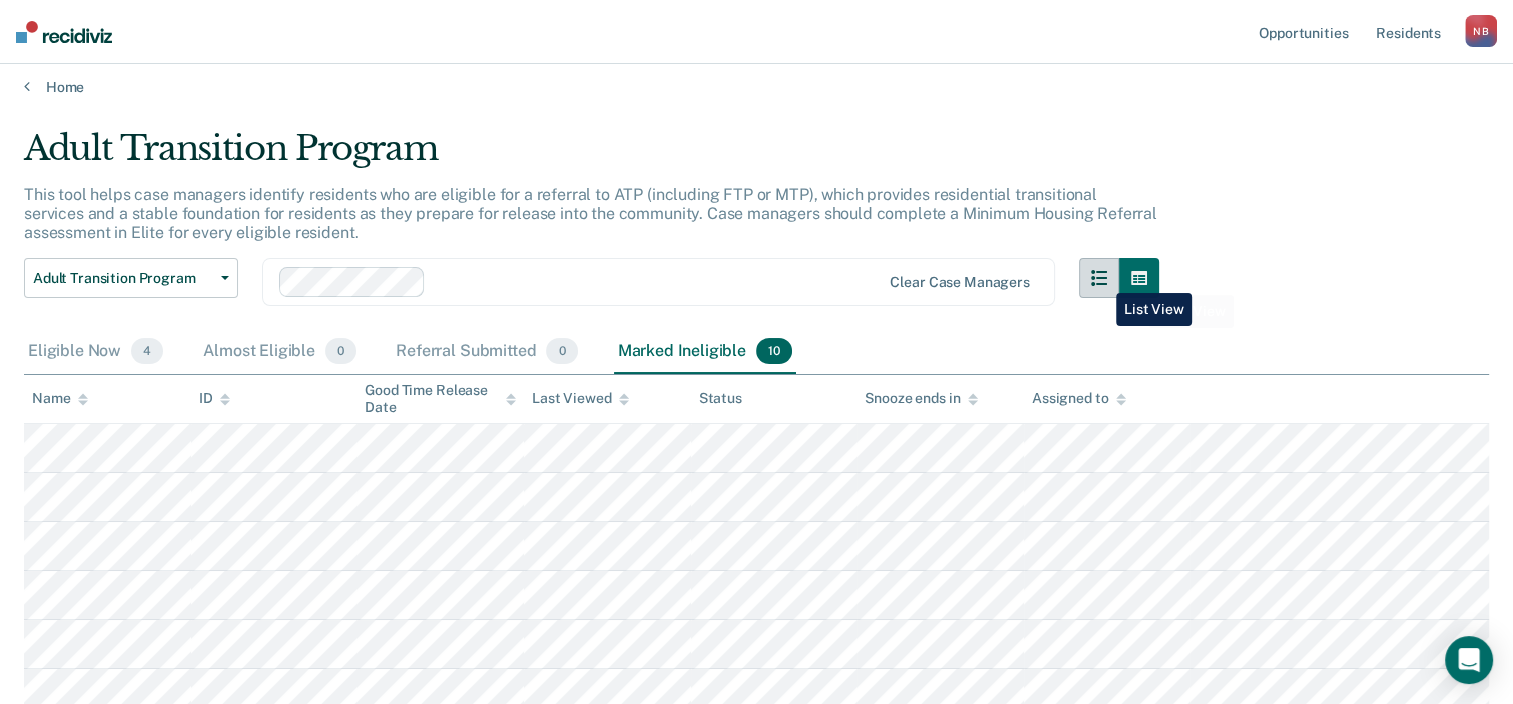 click at bounding box center (1099, 278) 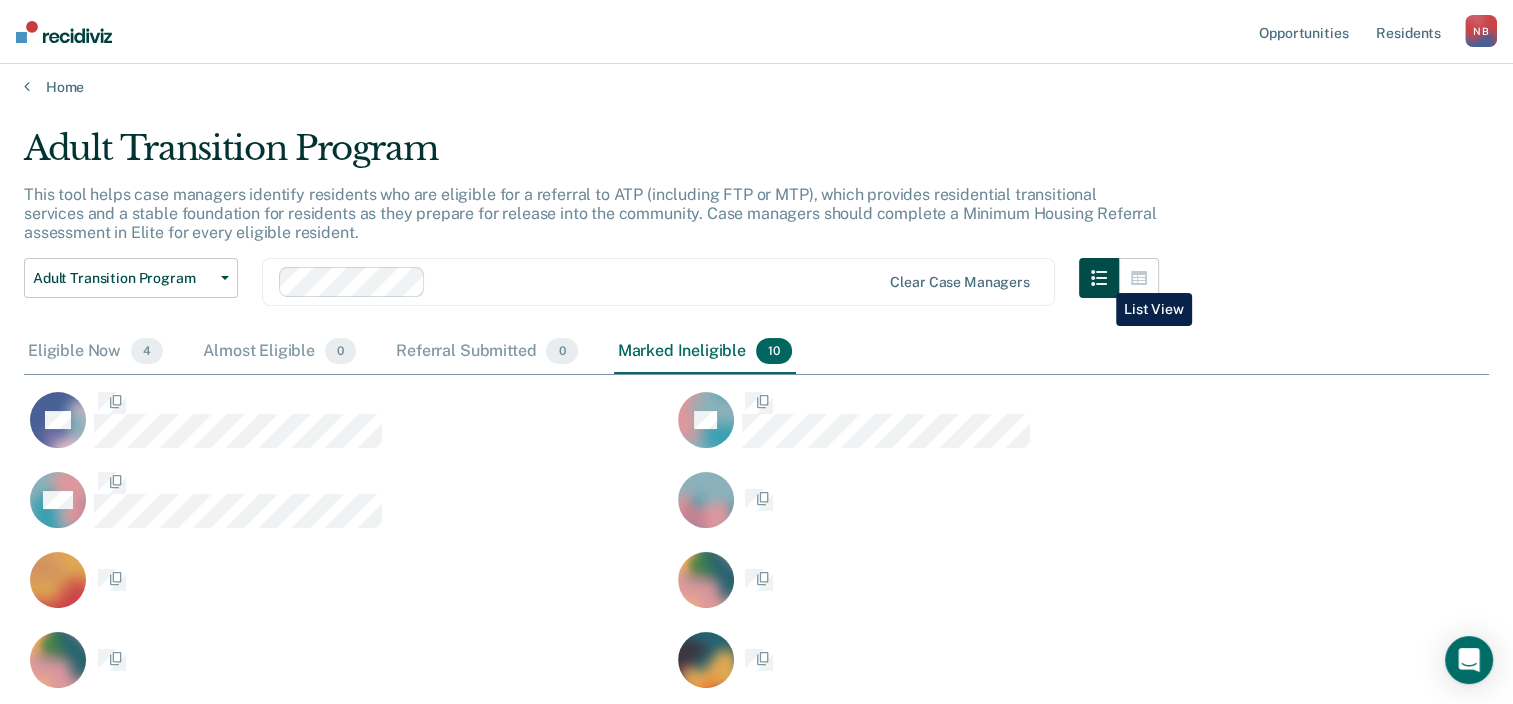 scroll, scrollTop: 0, scrollLeft: 0, axis: both 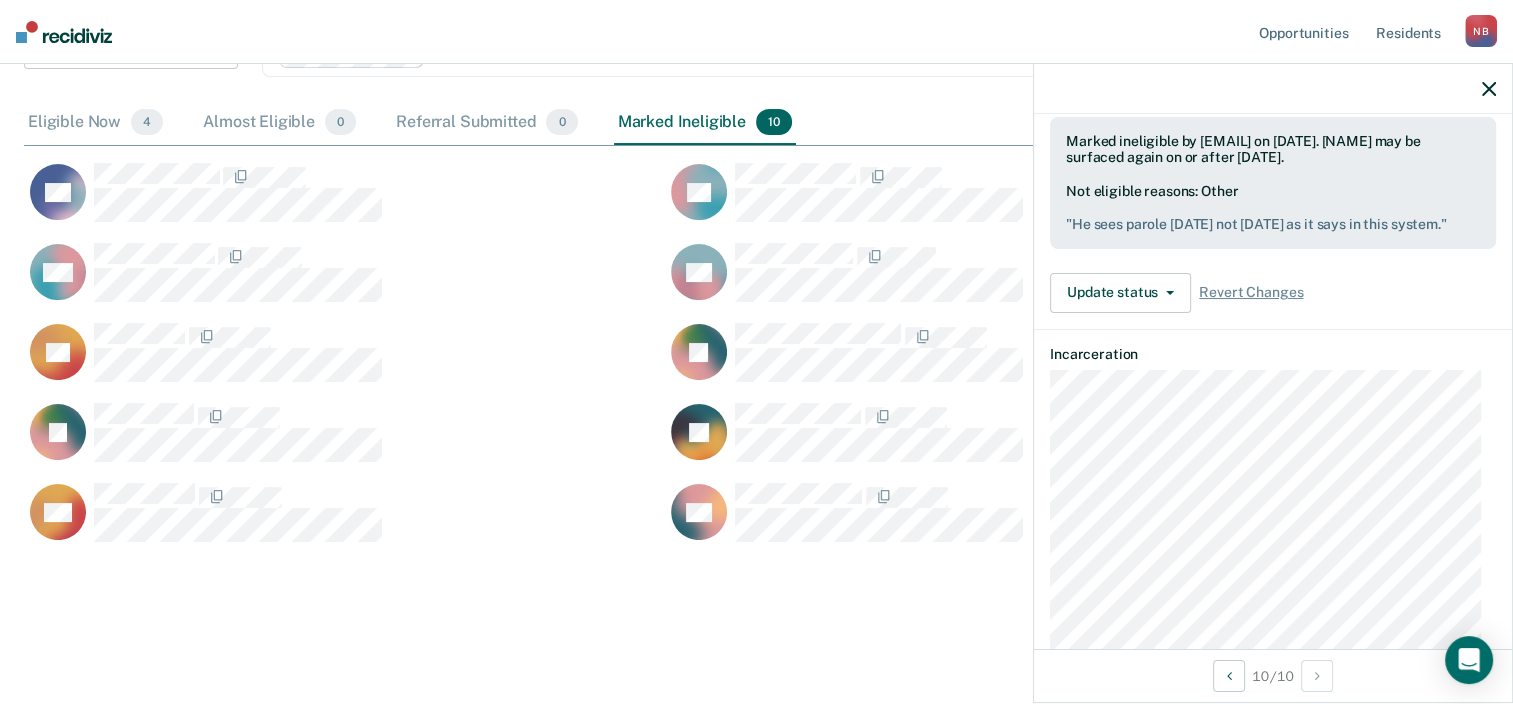 click at bounding box center [1489, 89] 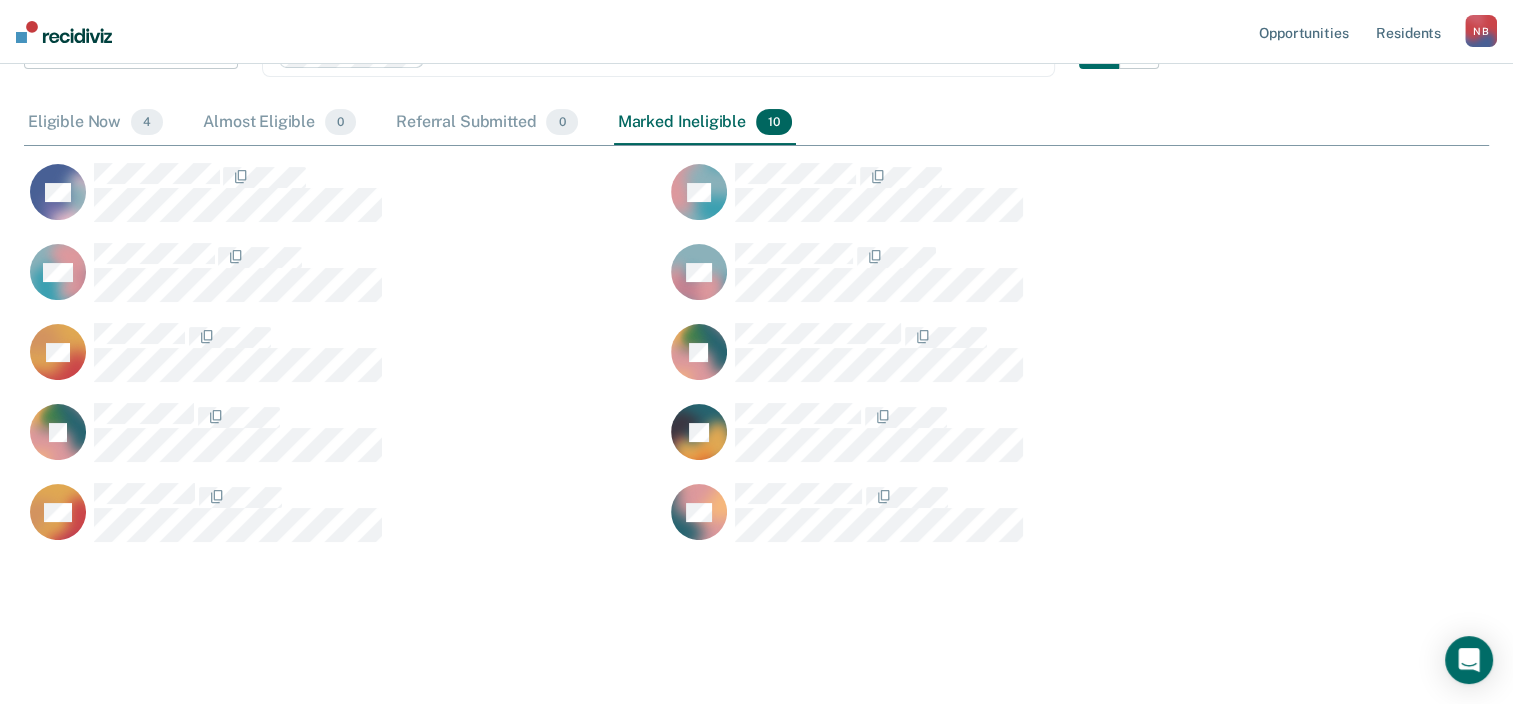 click on "Adult Transition Program   This tool helps case managers identify residents who are eligible for a referral to ATP (including FTP or MTP), which provides residential transitional services and a stable foundation for residents as they prepare for release into the community. Case managers should complete a Minimum Housing Referral assessment in Elite for every eligible resident. Adult Transition Program Transfer to a Minimum Security Unit Adult Transition Program Clear   case managers Eligible Now 4 Almost Eligible 0 Referral Submitted 0 Marked Ineligible 10
To pick up a draggable item, press the space bar.
While dragging, use the arrow keys to move the item.
Press space again to drop the item in its new position, or press escape to cancel.
DC   LB   CW   SG   DY   JE   JE   JR   DG   AB" at bounding box center (756, 227) 